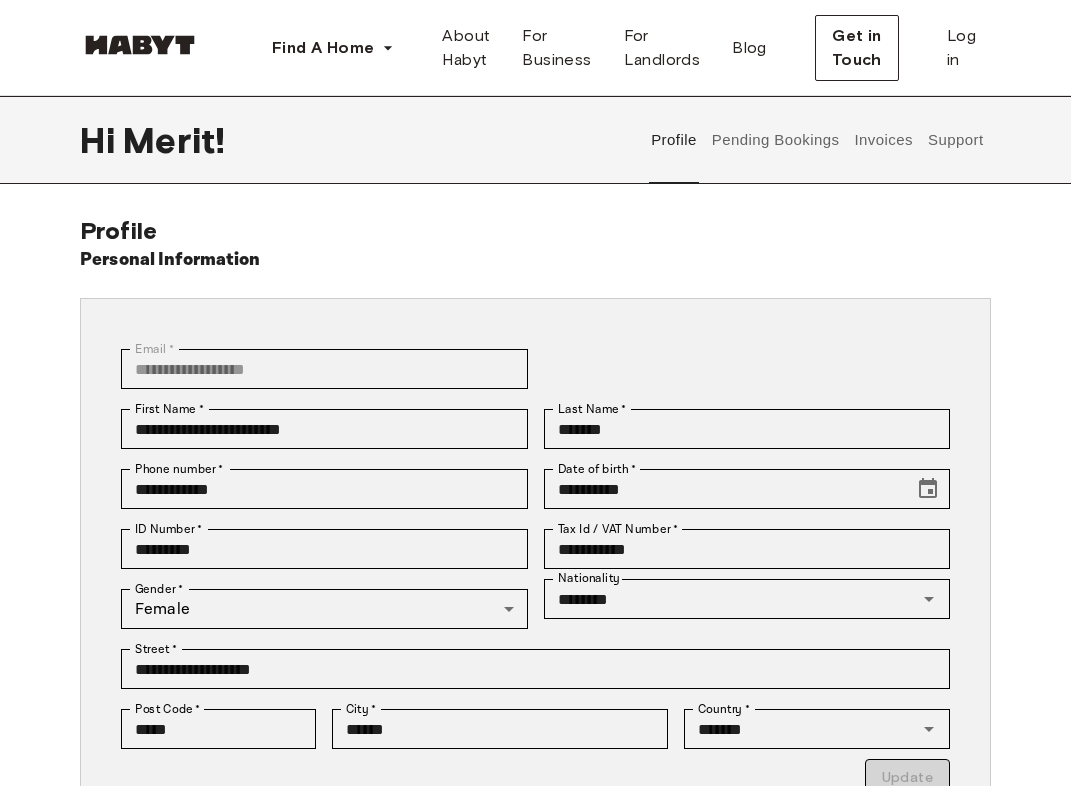 scroll, scrollTop: 0, scrollLeft: 0, axis: both 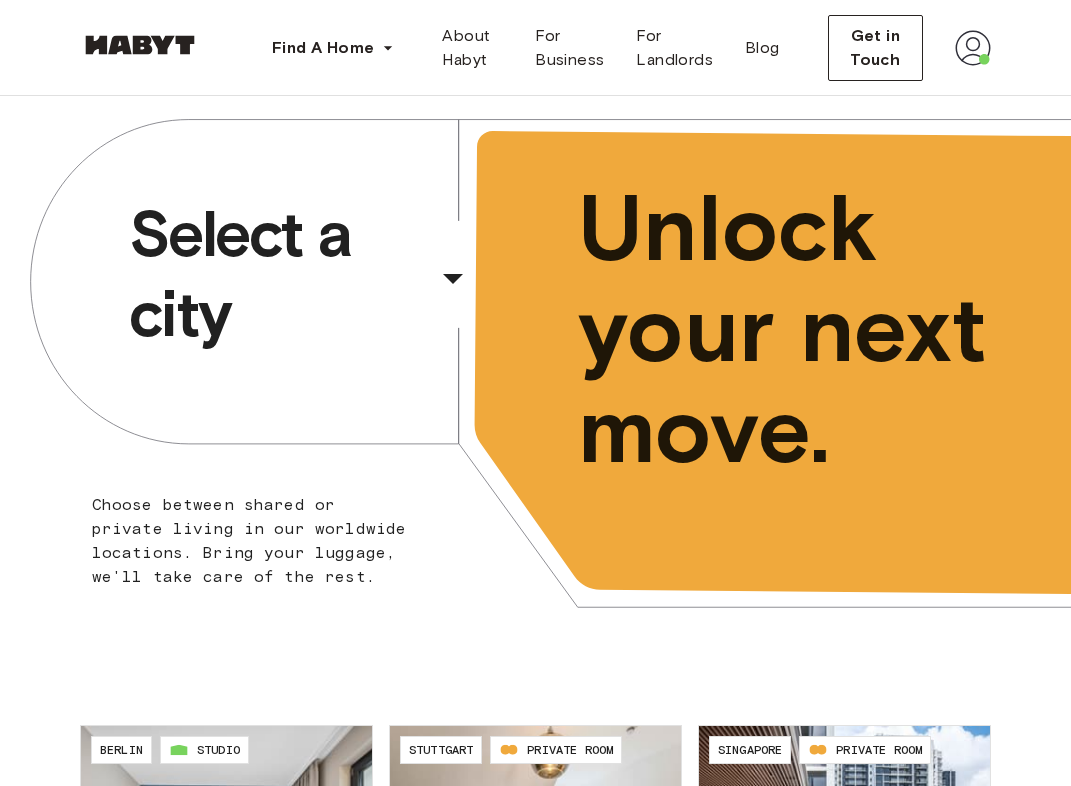 click on "Select a city" at bounding box center (279, 274) 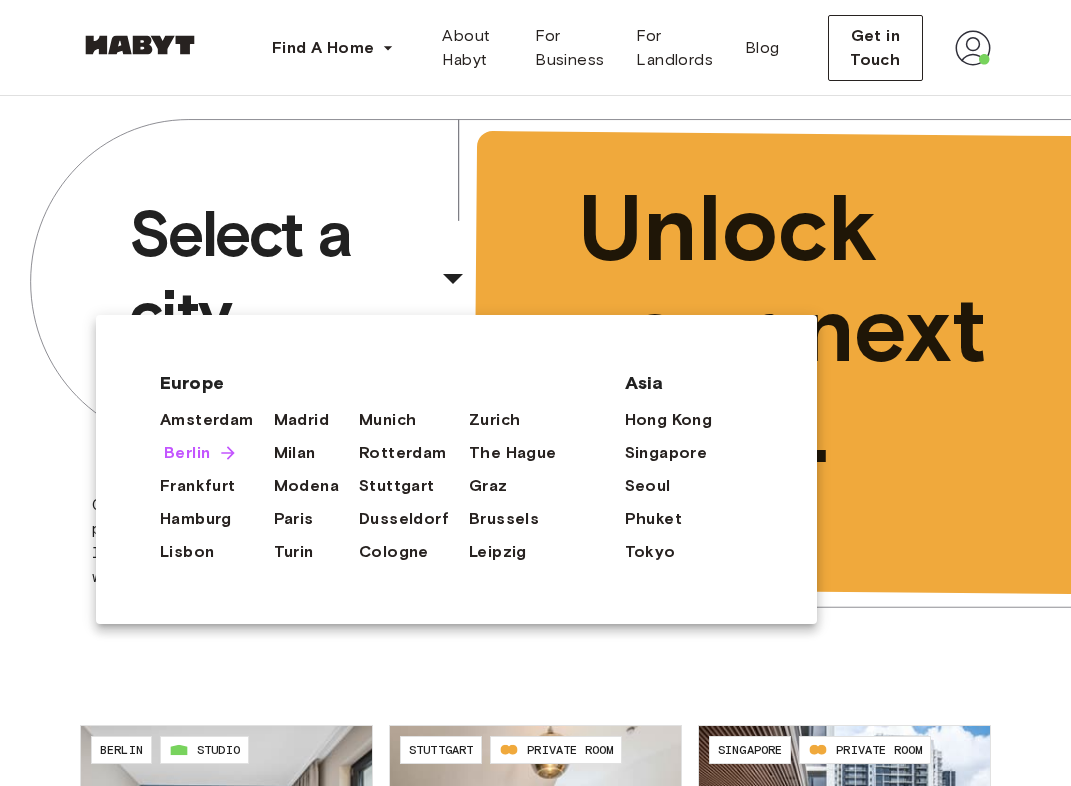 click on "Berlin" at bounding box center (187, 453) 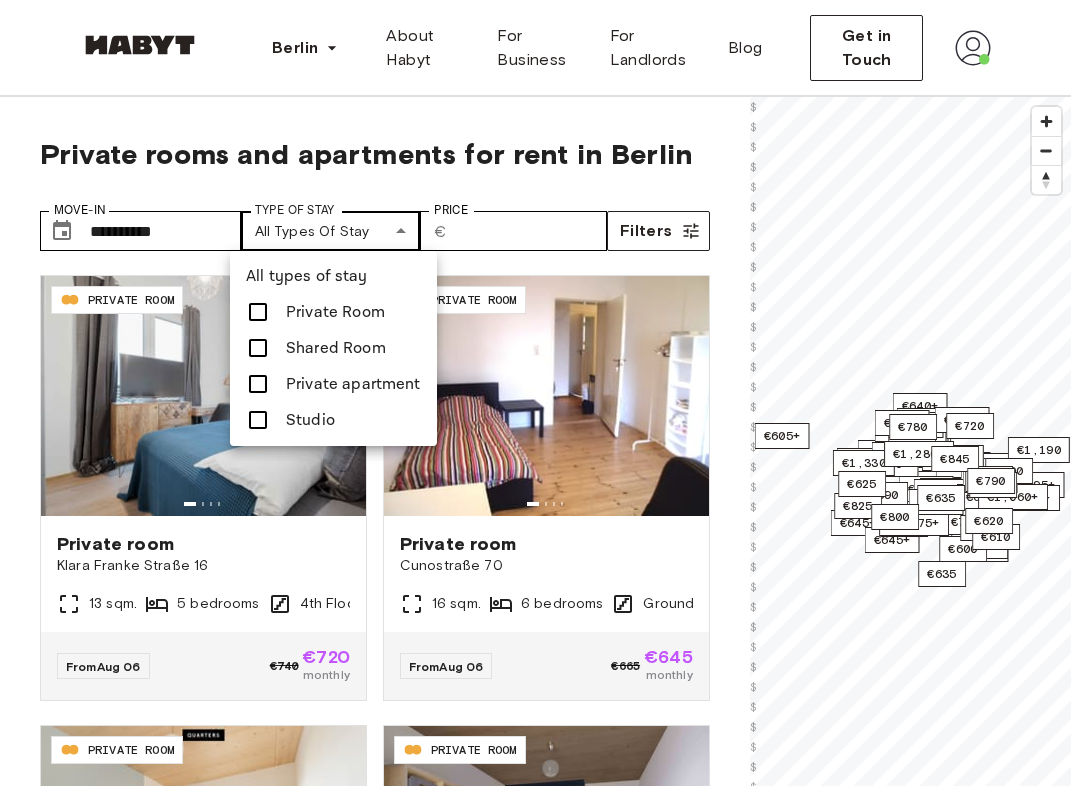 click on "**********" at bounding box center [535, 2531] 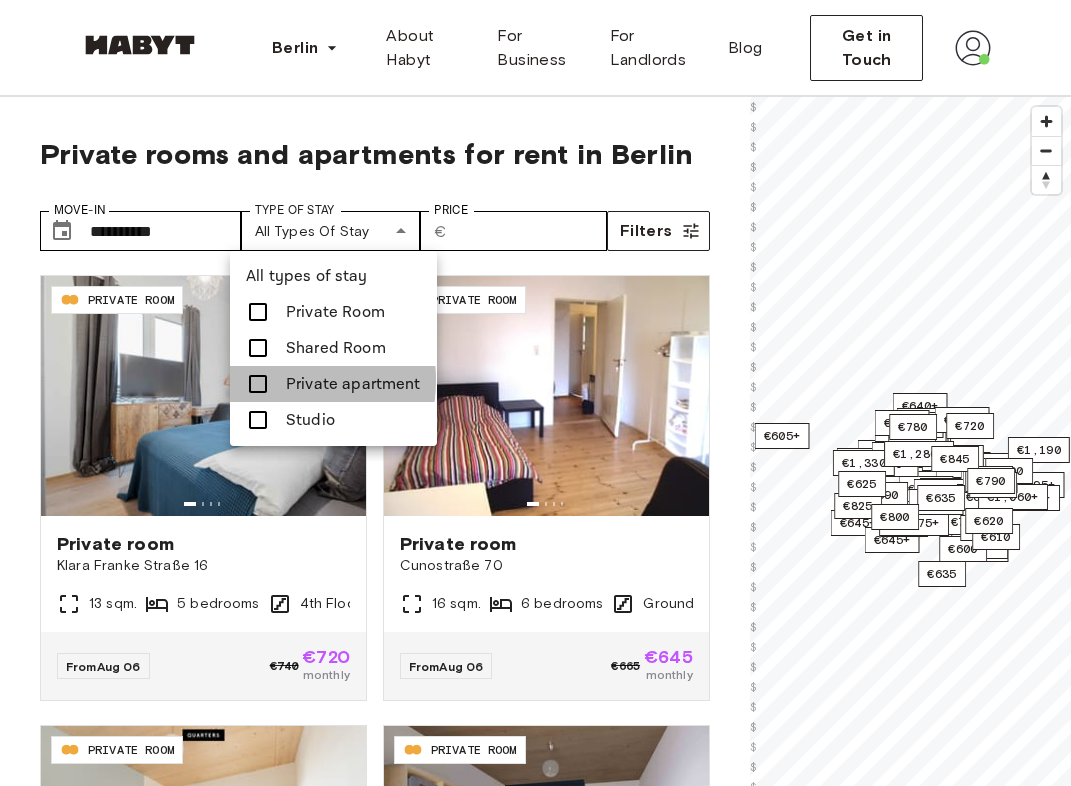 click at bounding box center [258, 384] 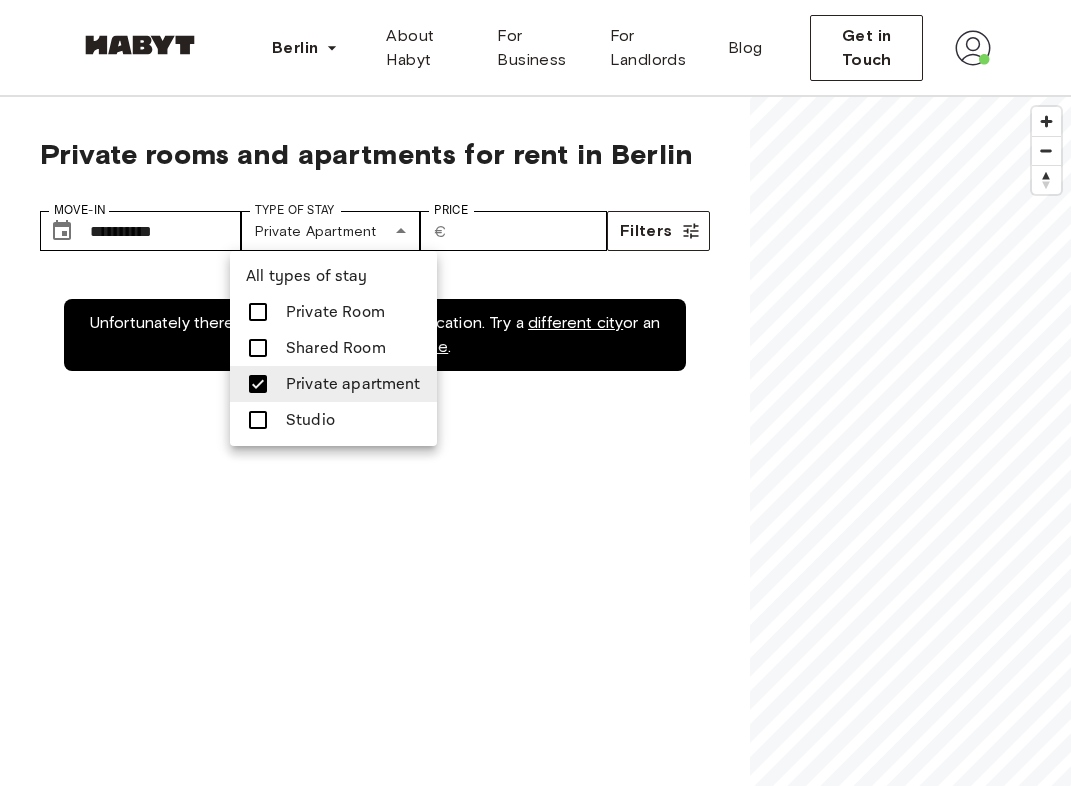 click at bounding box center [258, 420] 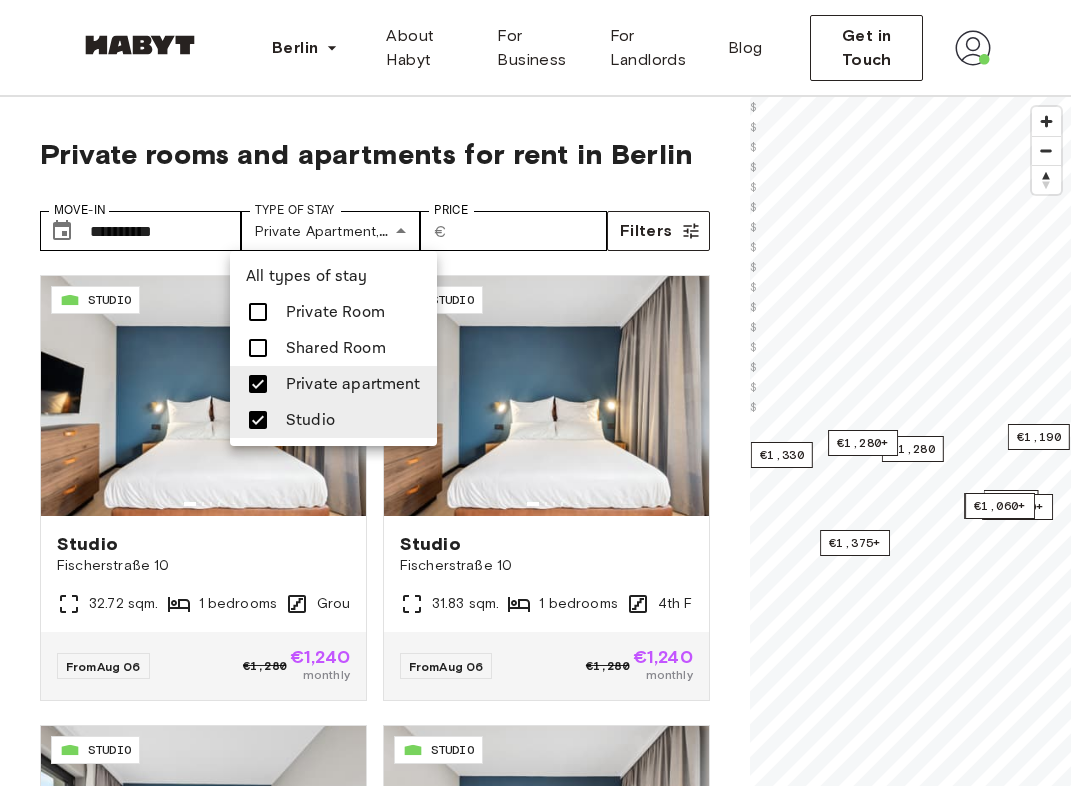 click at bounding box center (535, 393) 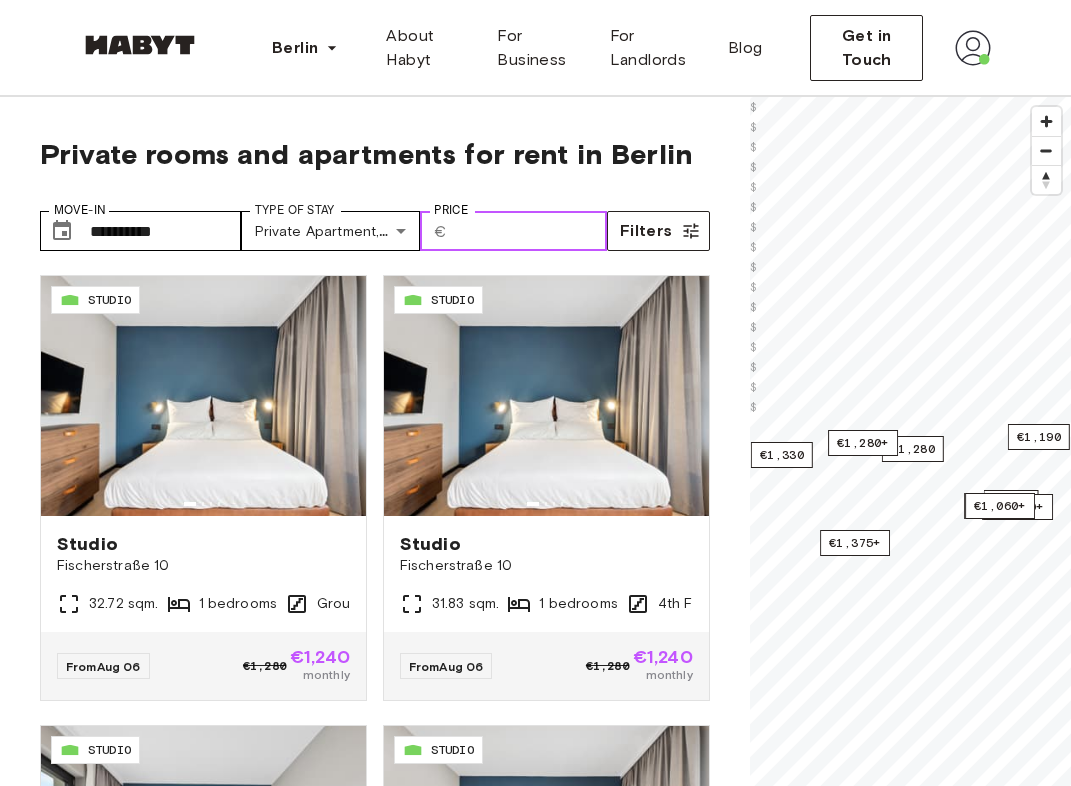 click on "Price" at bounding box center [530, 231] 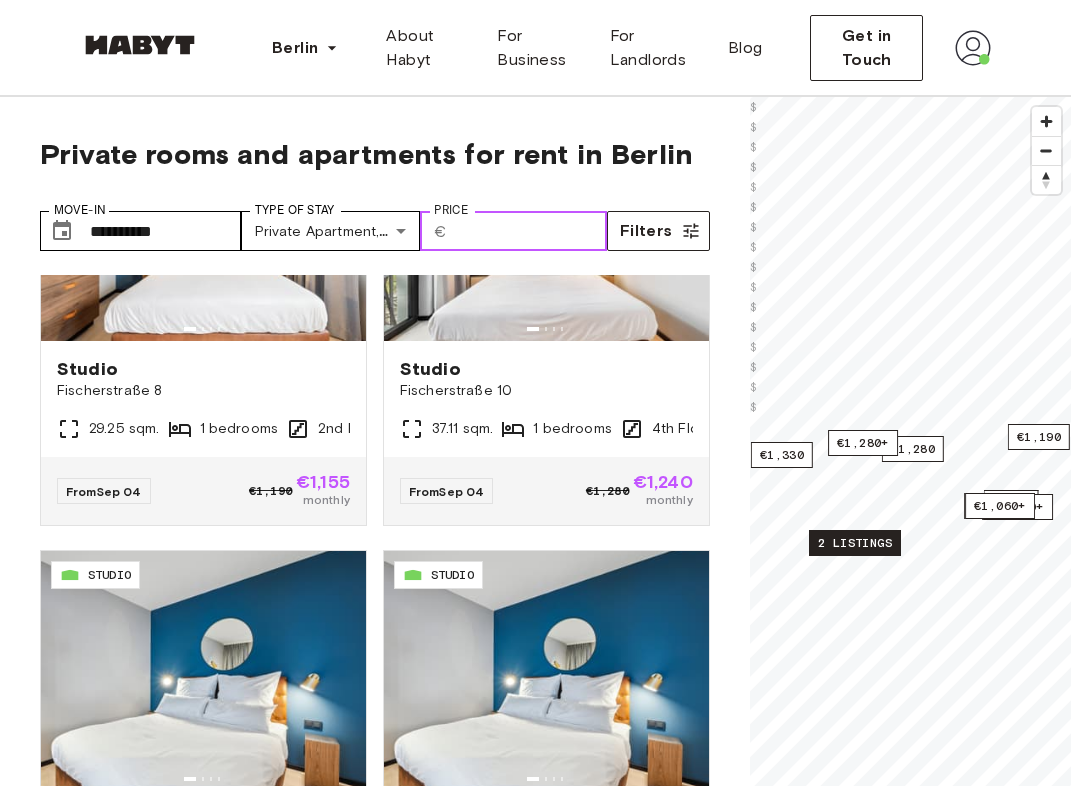 scroll, scrollTop: 3804, scrollLeft: 0, axis: vertical 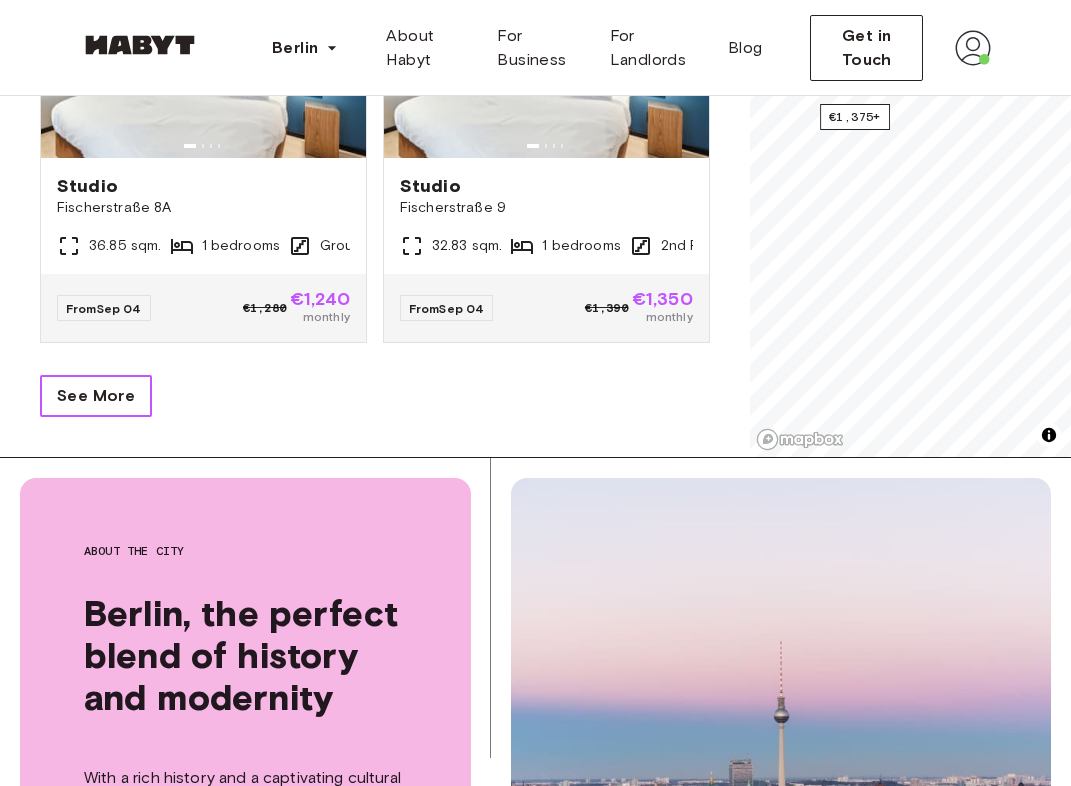 click on "See More" at bounding box center [96, 396] 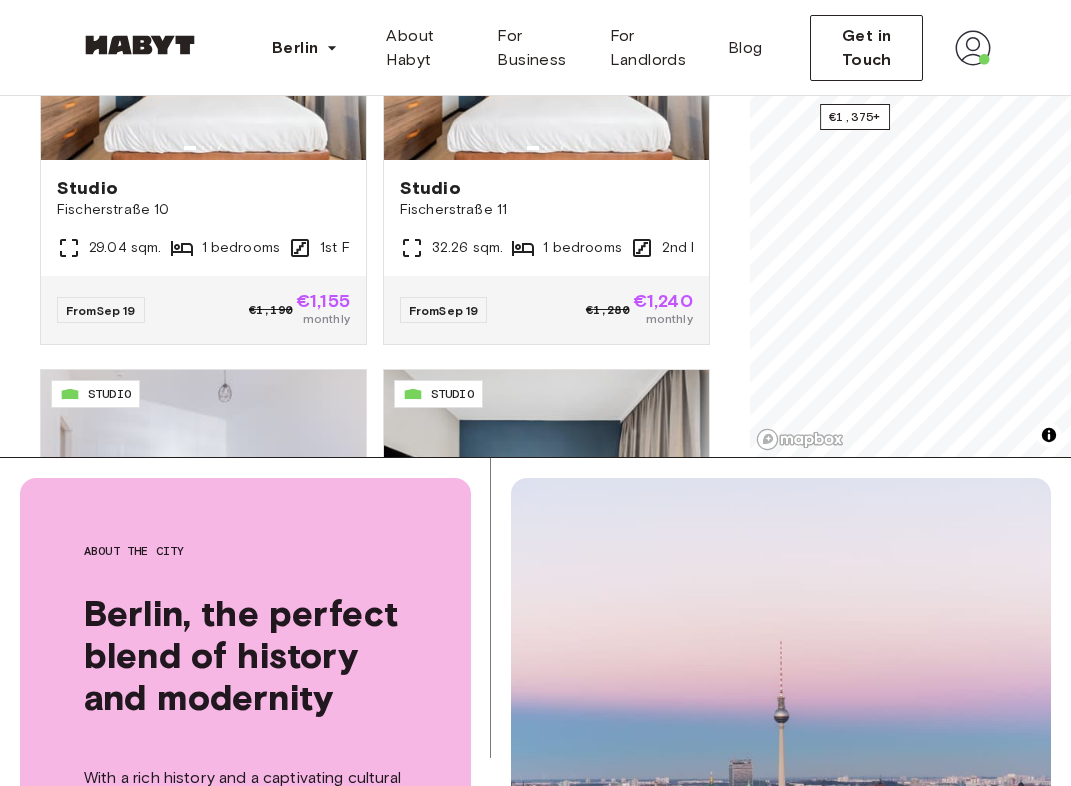 scroll, scrollTop: 4722, scrollLeft: 0, axis: vertical 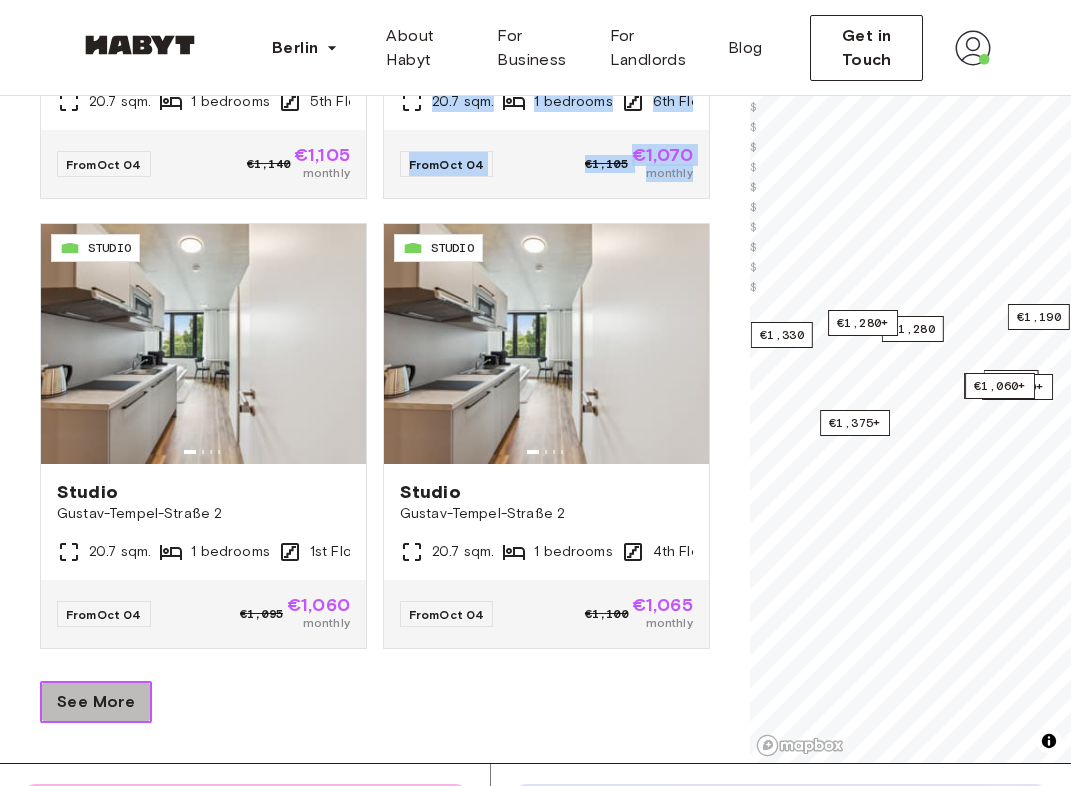 click on "See More" at bounding box center [96, 702] 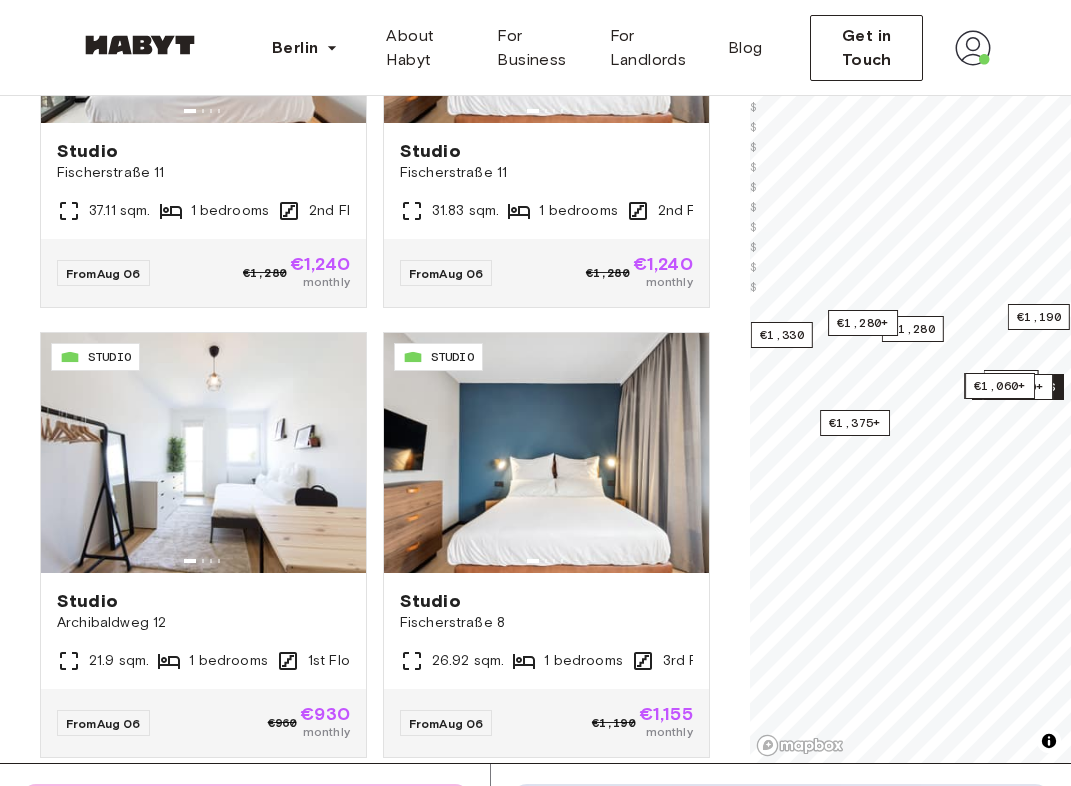 scroll, scrollTop: 0, scrollLeft: 0, axis: both 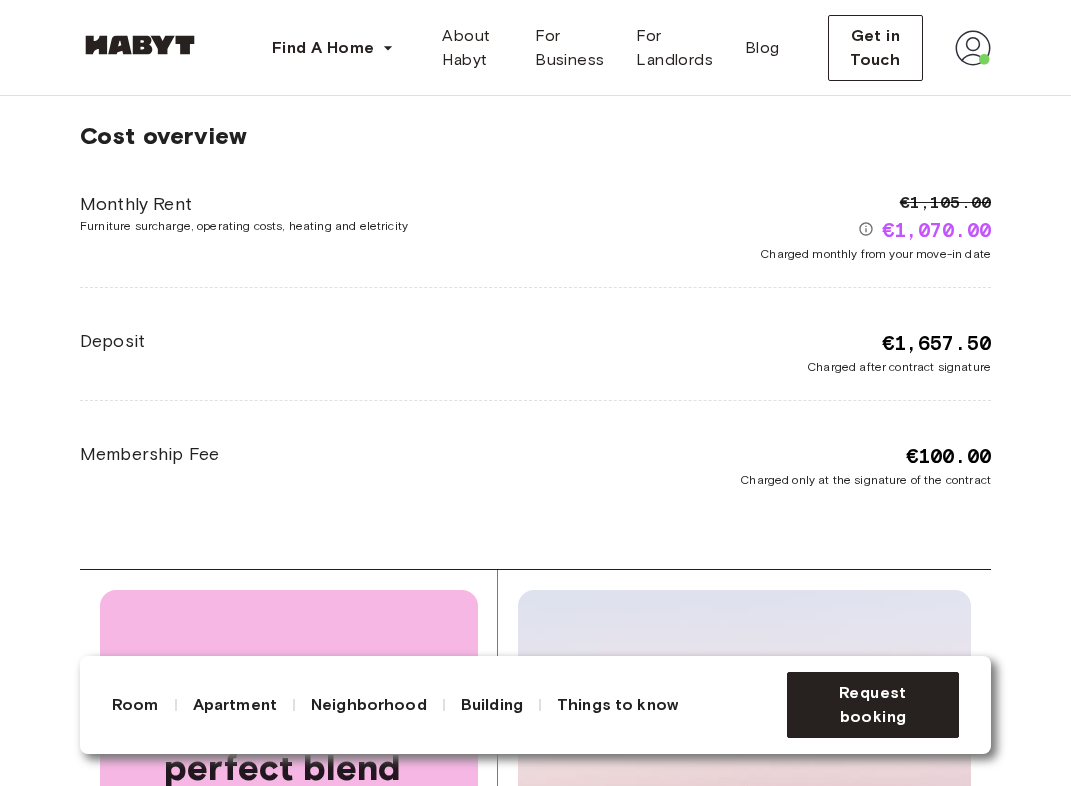 click on "€1,657.50" at bounding box center [936, 343] 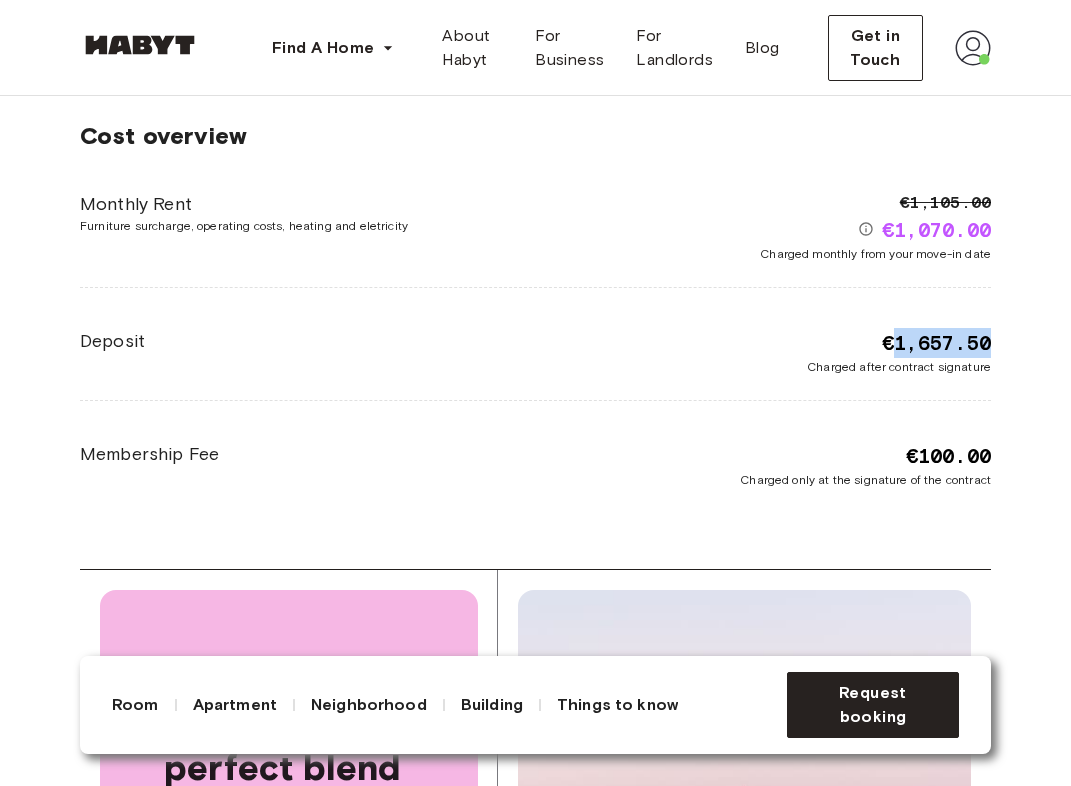 click on "€1,657.50" at bounding box center (936, 343) 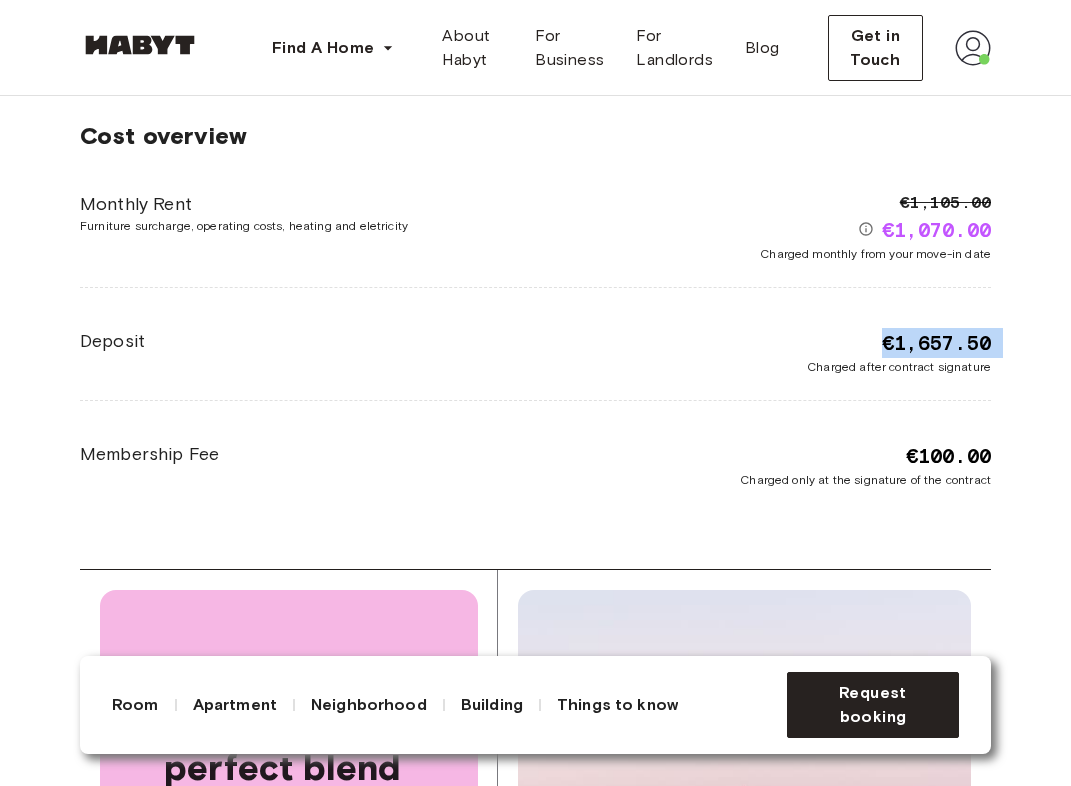 click on "€1,657.50" at bounding box center [936, 343] 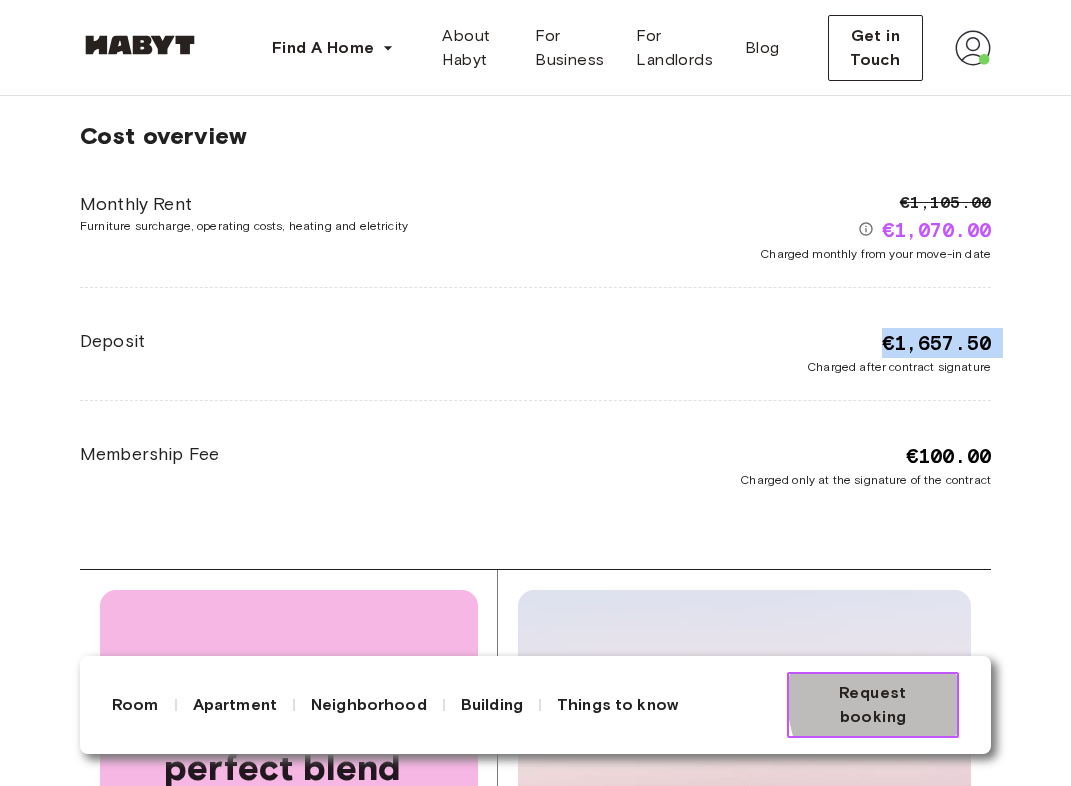 click on "Request booking" at bounding box center (873, 705) 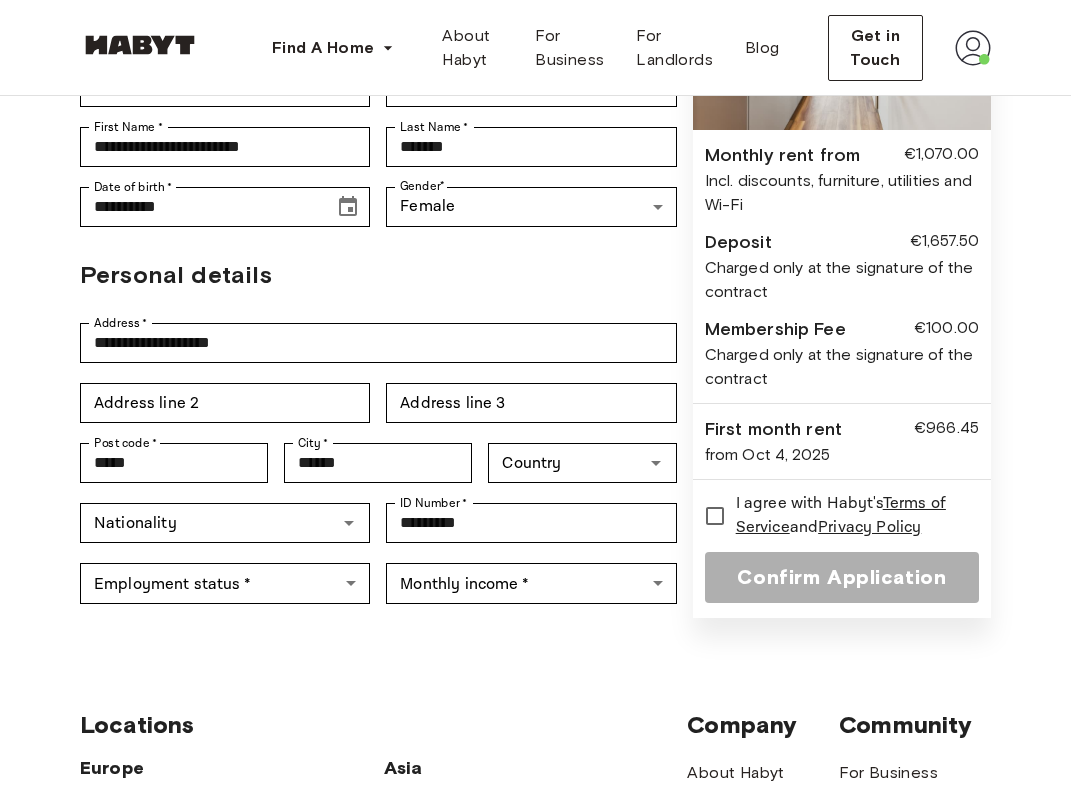 scroll, scrollTop: 308, scrollLeft: 0, axis: vertical 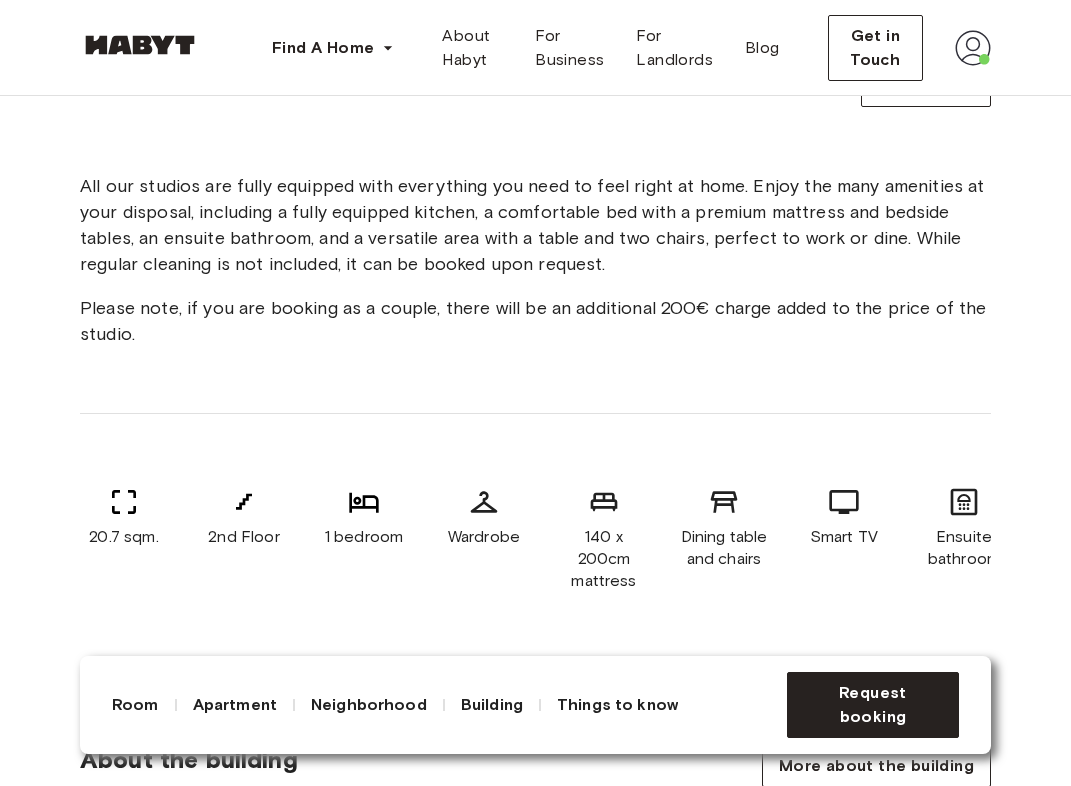 click at bounding box center [973, 48] 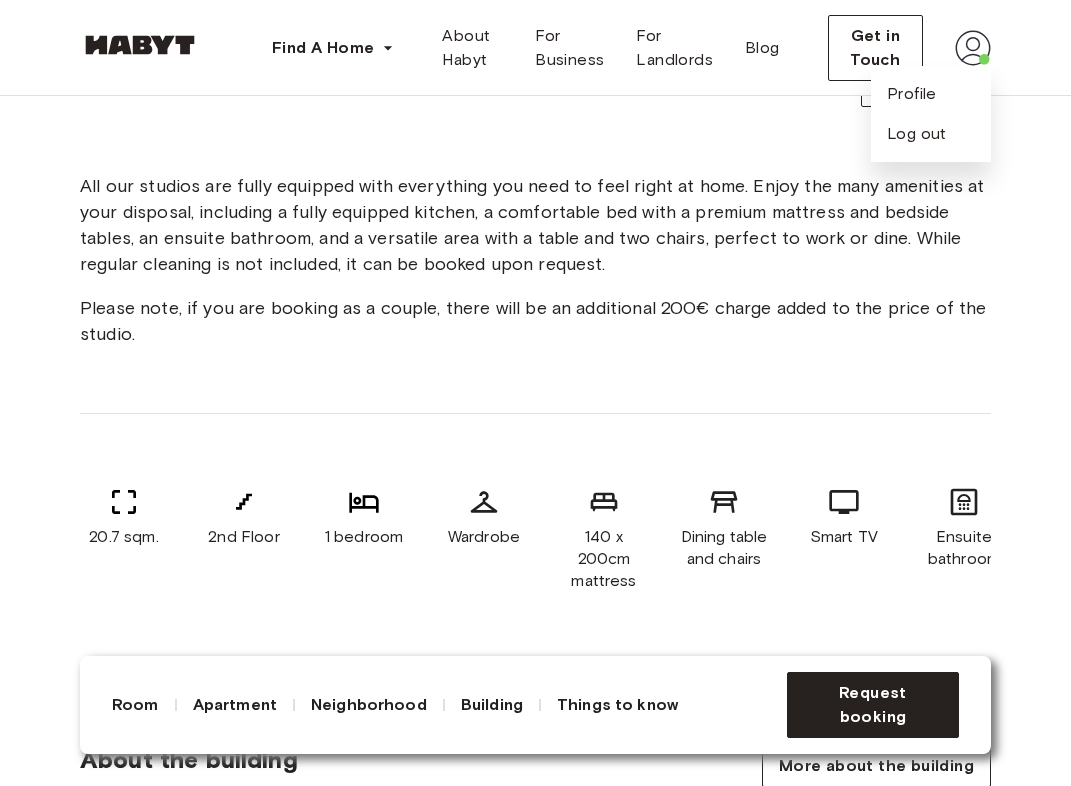 click on "All our studios are fully equipped with everything you need to feel right at home. Enjoy the many amenities at your disposal, including a fully equipped kitchen, a comfortable bed with a premium mattress and bedside tables, an ensuite bathroom, and a versatile area with a table and two chairs, perfect to work or dine. While regular cleaning is not included, it can be booked upon request. Please note, if you are booking as a couple, there will be an additional 200€ charge added to the price of the studio." at bounding box center [535, 260] 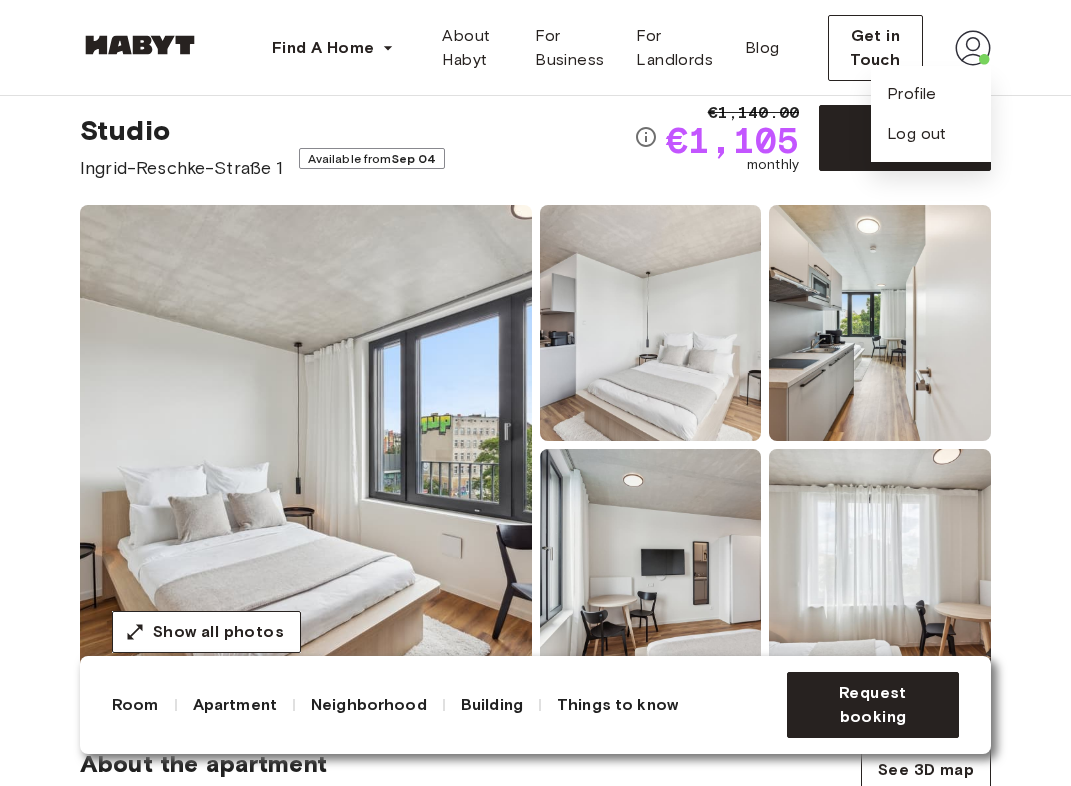 scroll, scrollTop: 0, scrollLeft: 0, axis: both 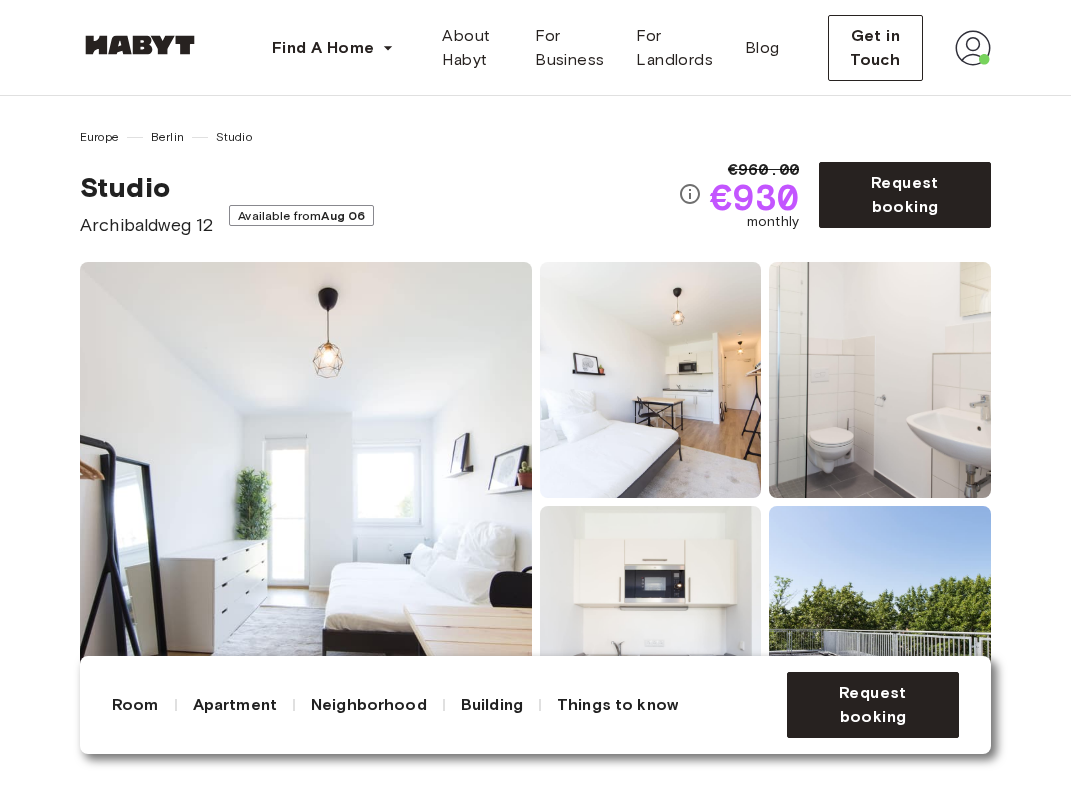 click at bounding box center [306, 502] 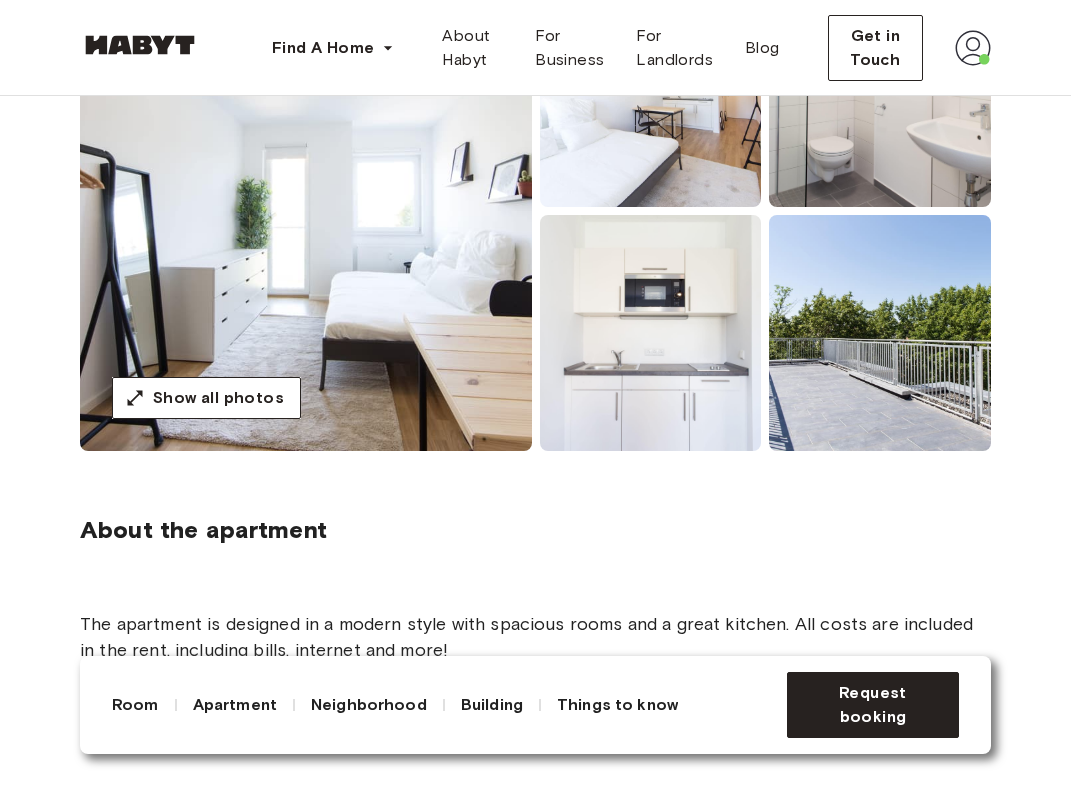 scroll, scrollTop: 264, scrollLeft: 0, axis: vertical 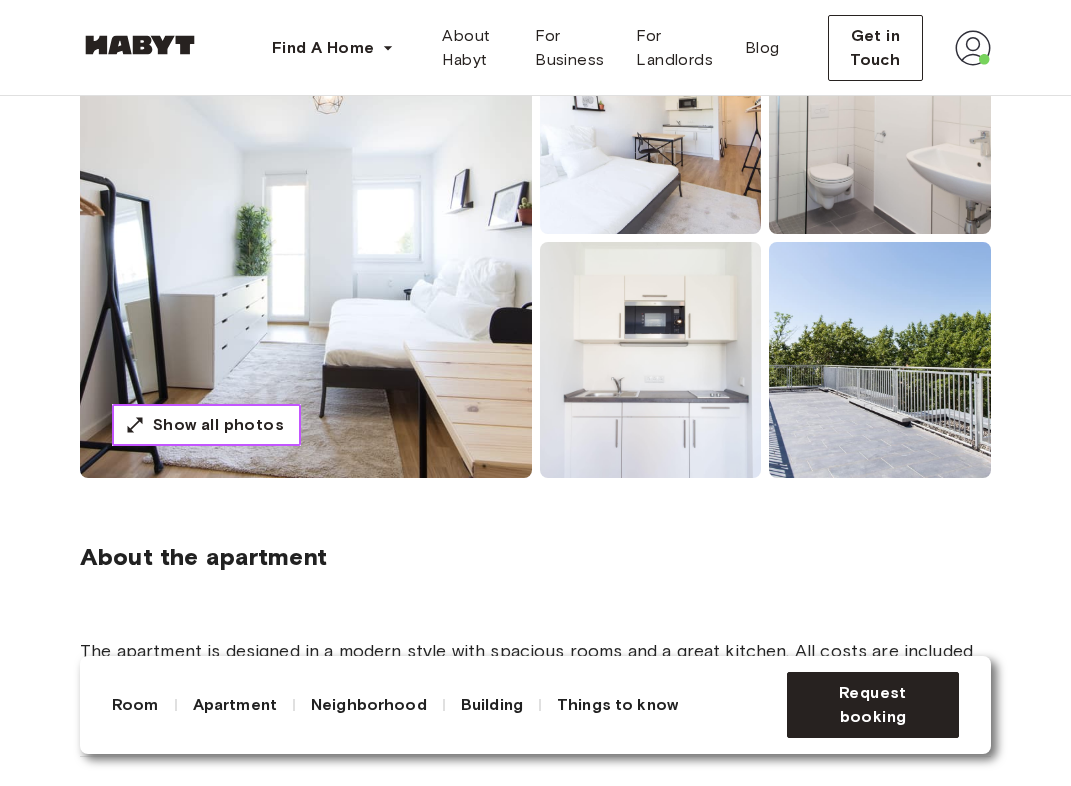 click on "Show all photos" at bounding box center (206, 425) 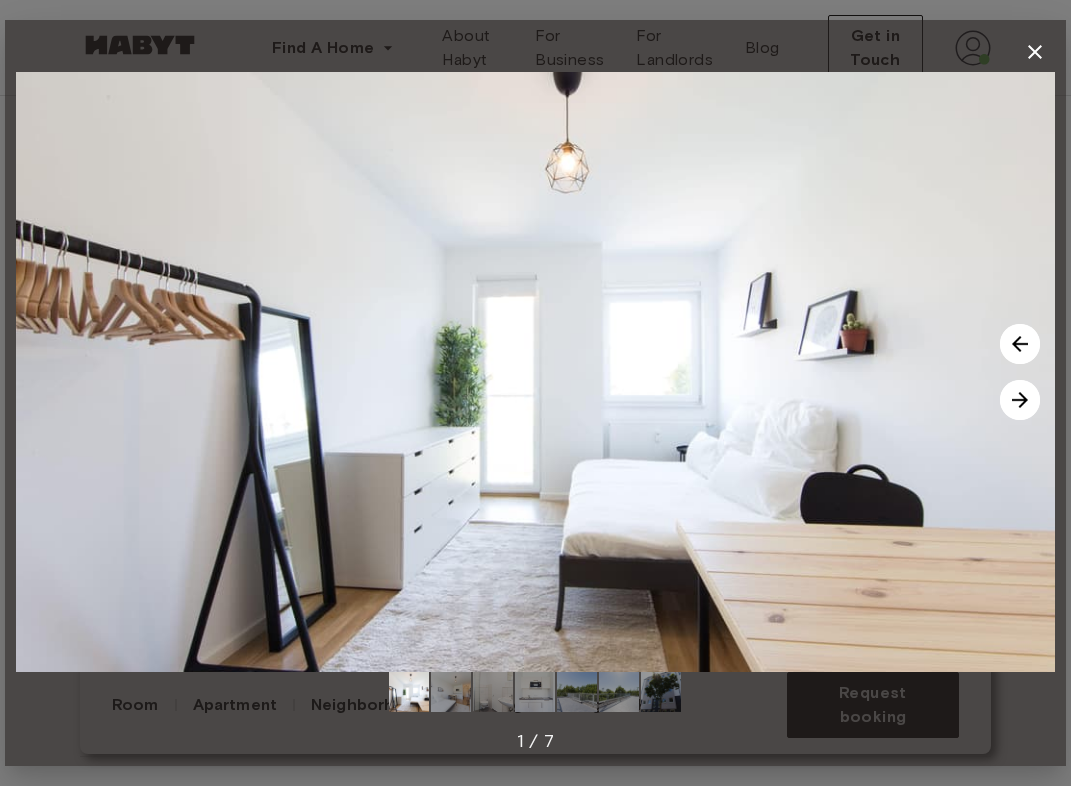click at bounding box center (1020, 400) 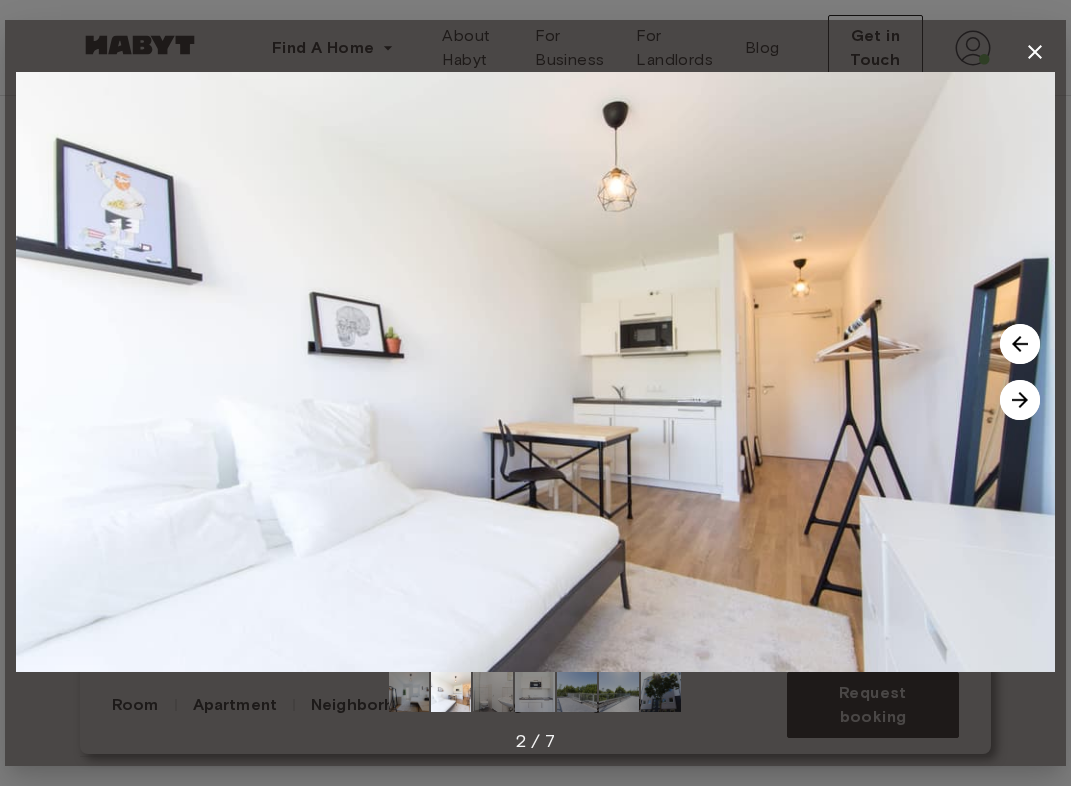 click at bounding box center (1020, 400) 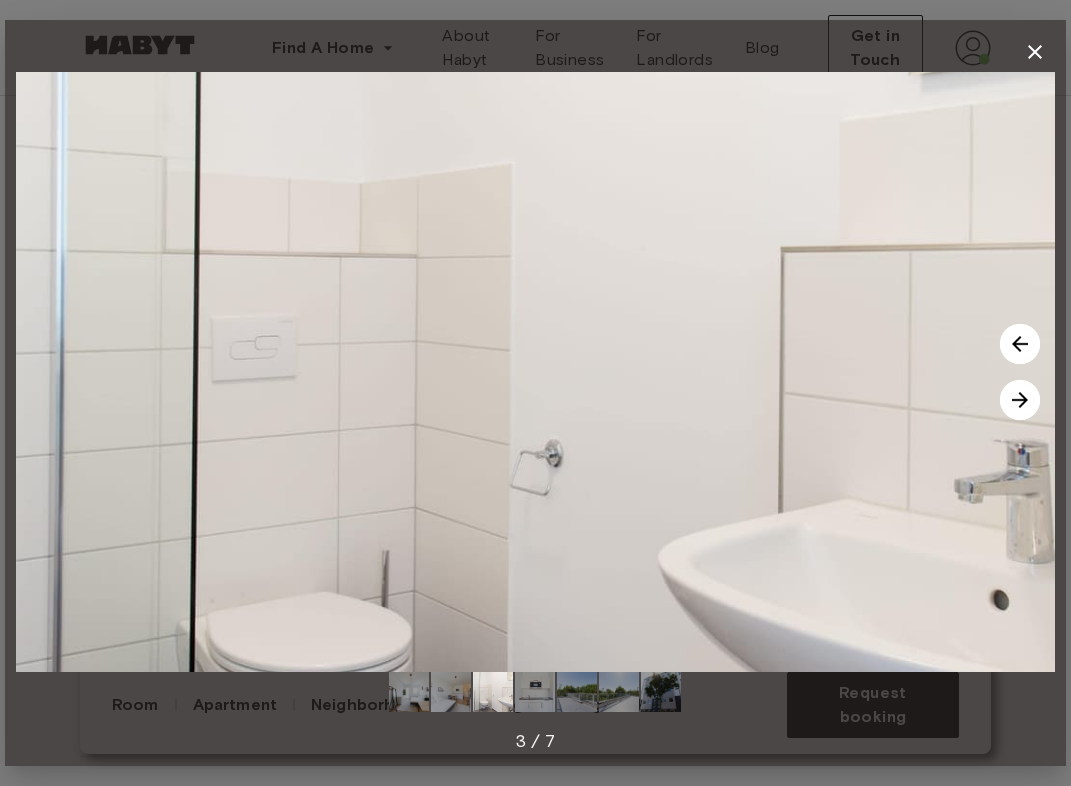 click at bounding box center [1020, 400] 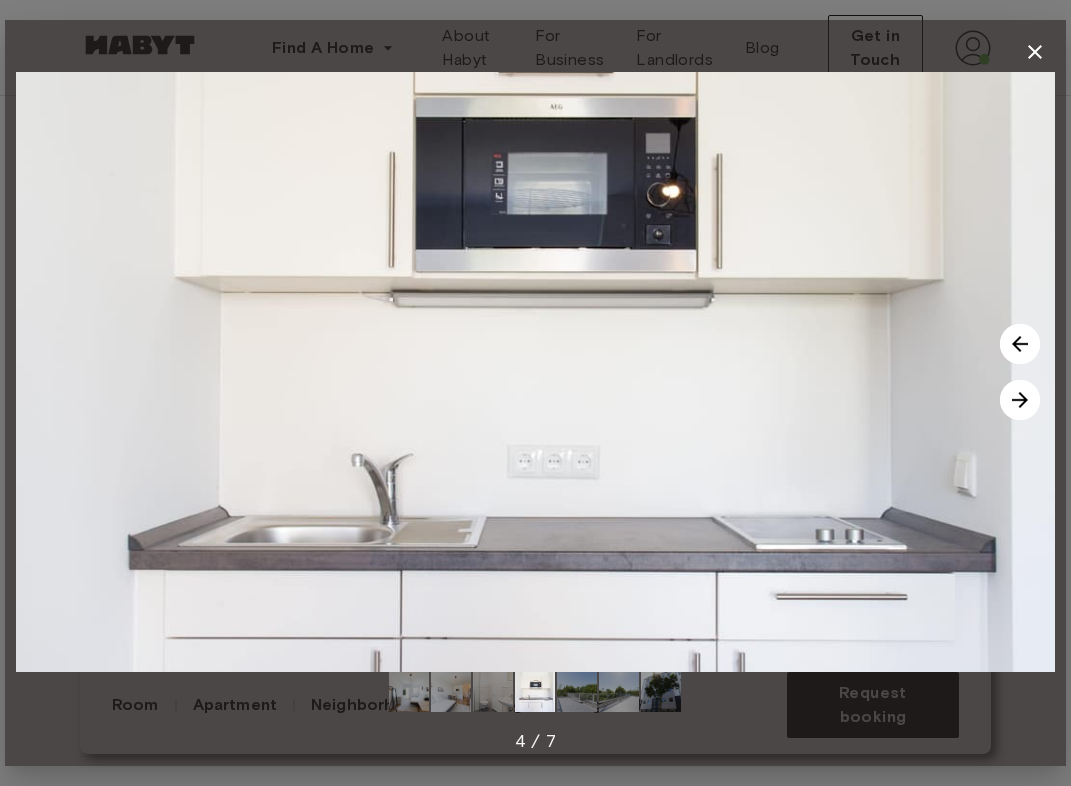 click at bounding box center (1020, 400) 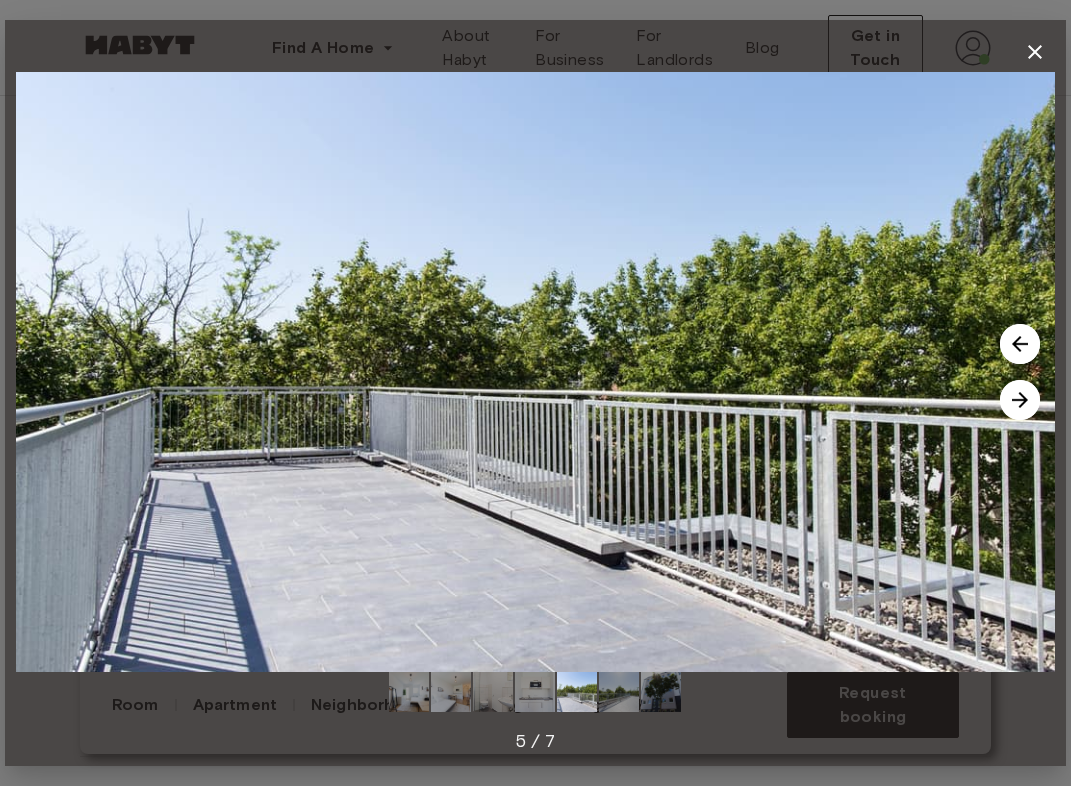 click at bounding box center [1020, 400] 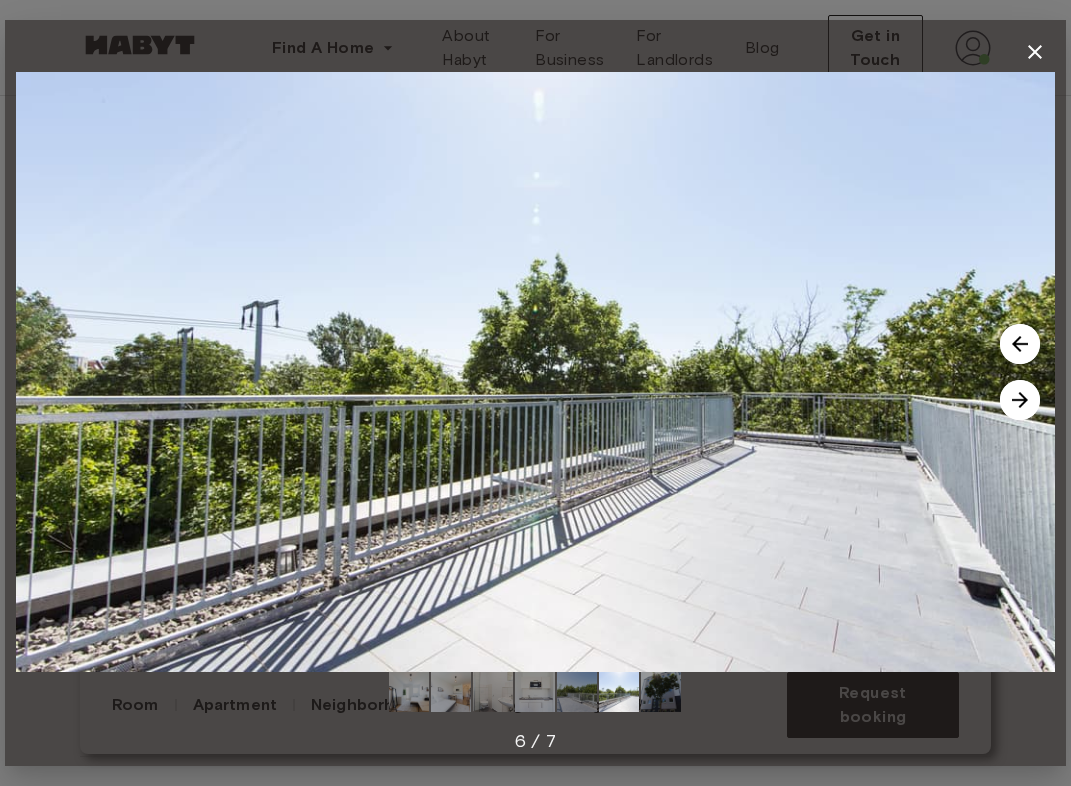 click at bounding box center [1020, 400] 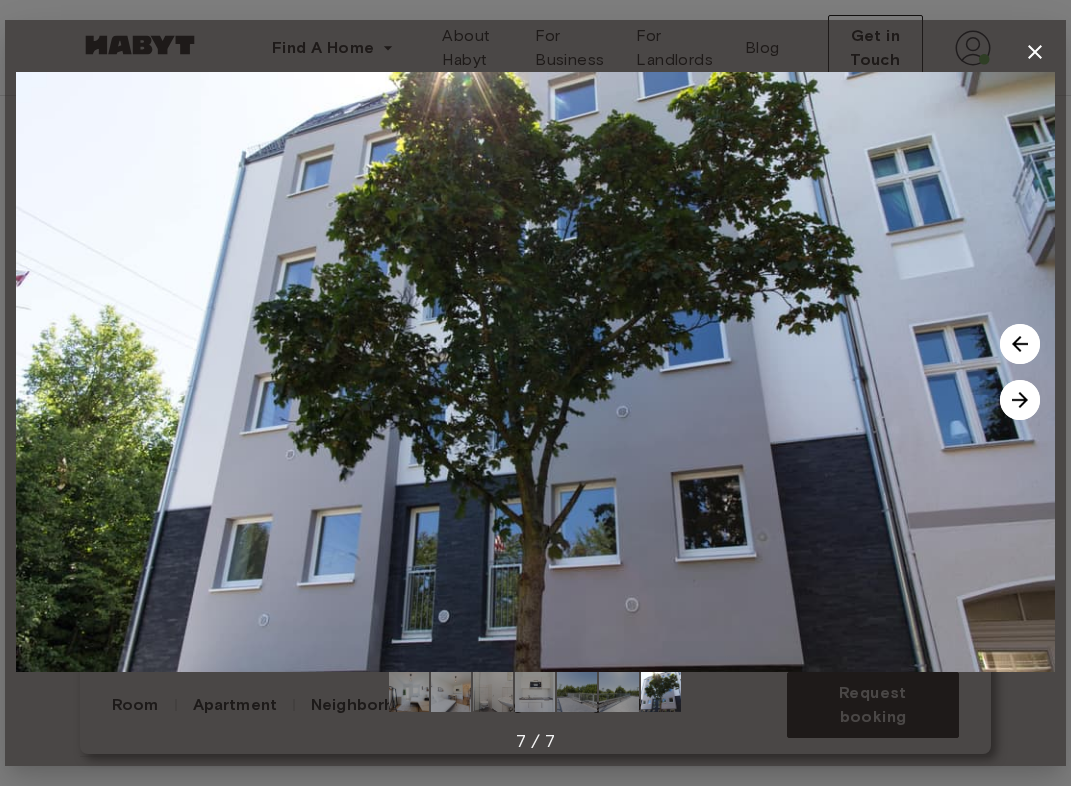 click at bounding box center (1020, 400) 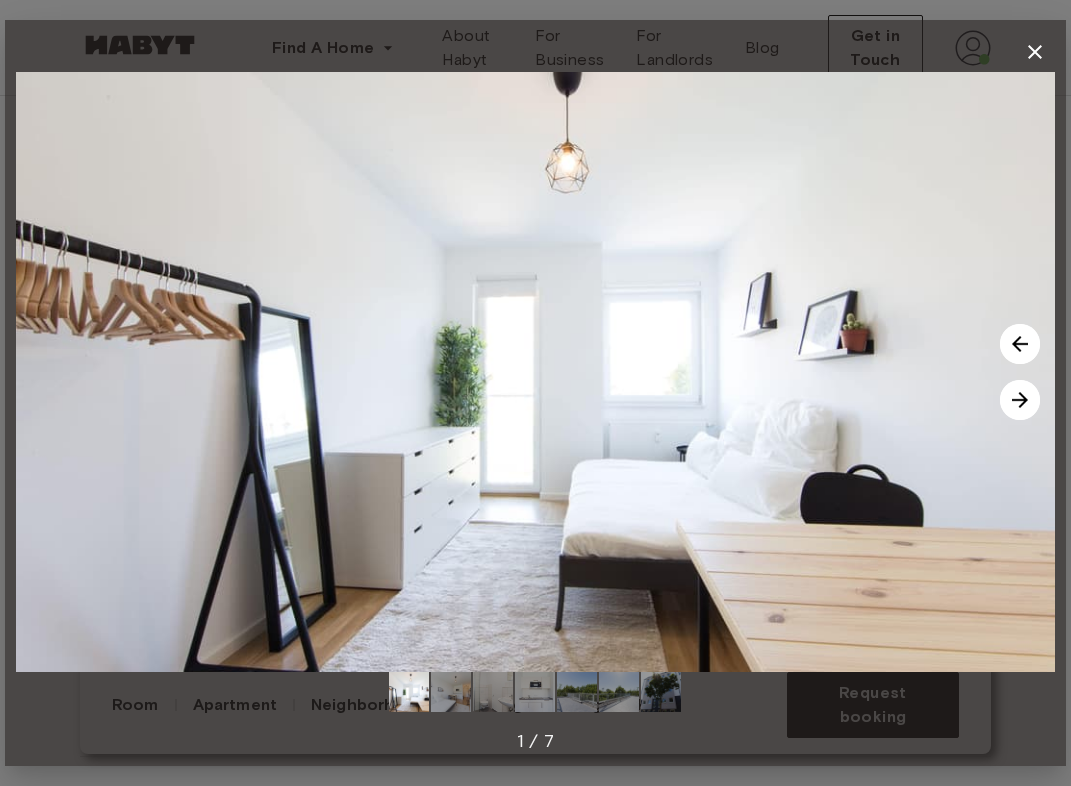click at bounding box center (1020, 400) 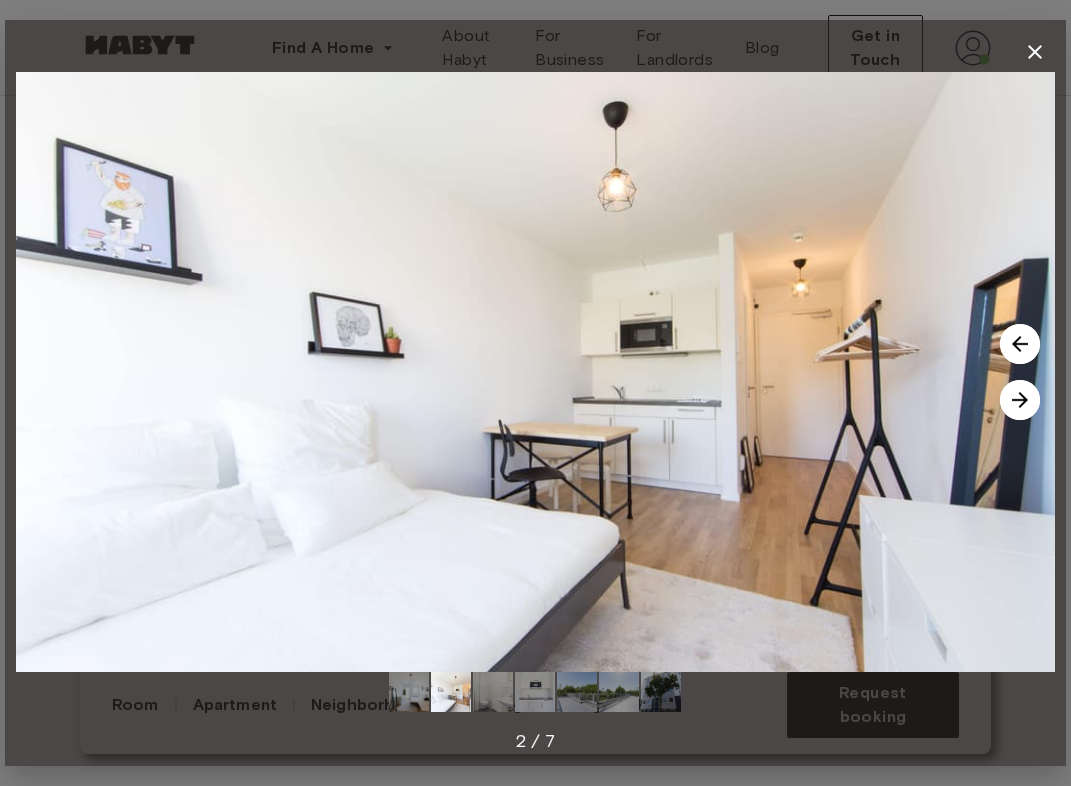 click at bounding box center (1020, 344) 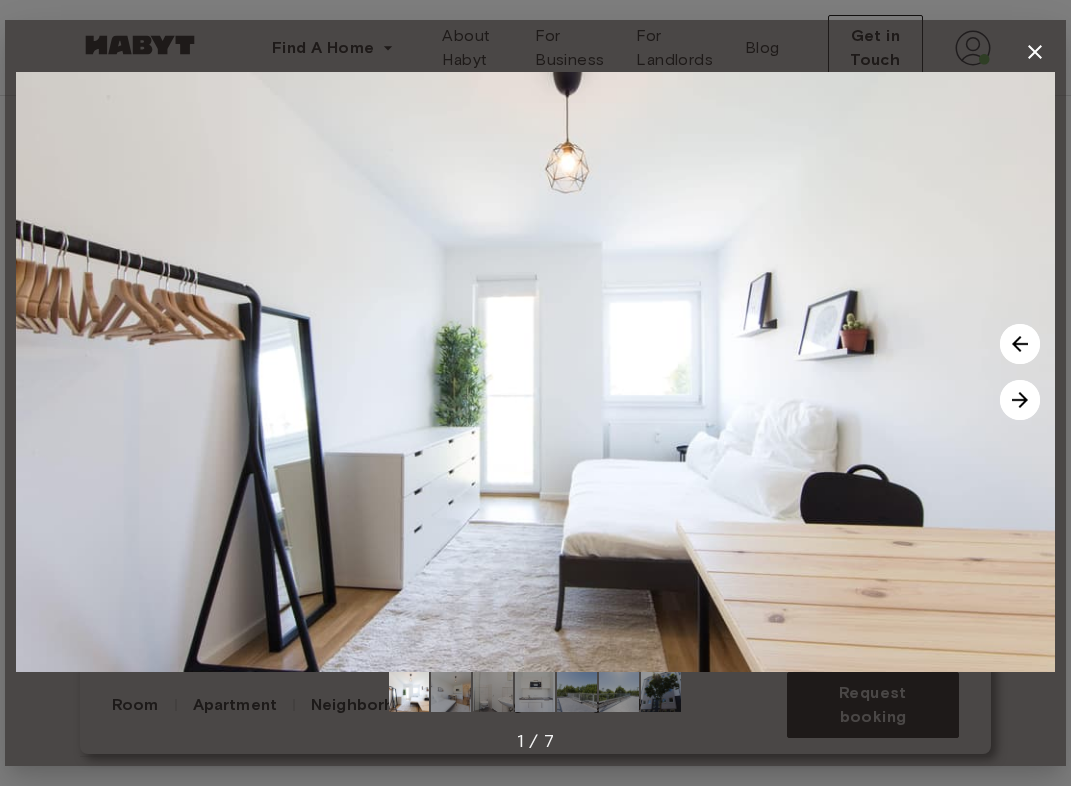 click at bounding box center [1020, 344] 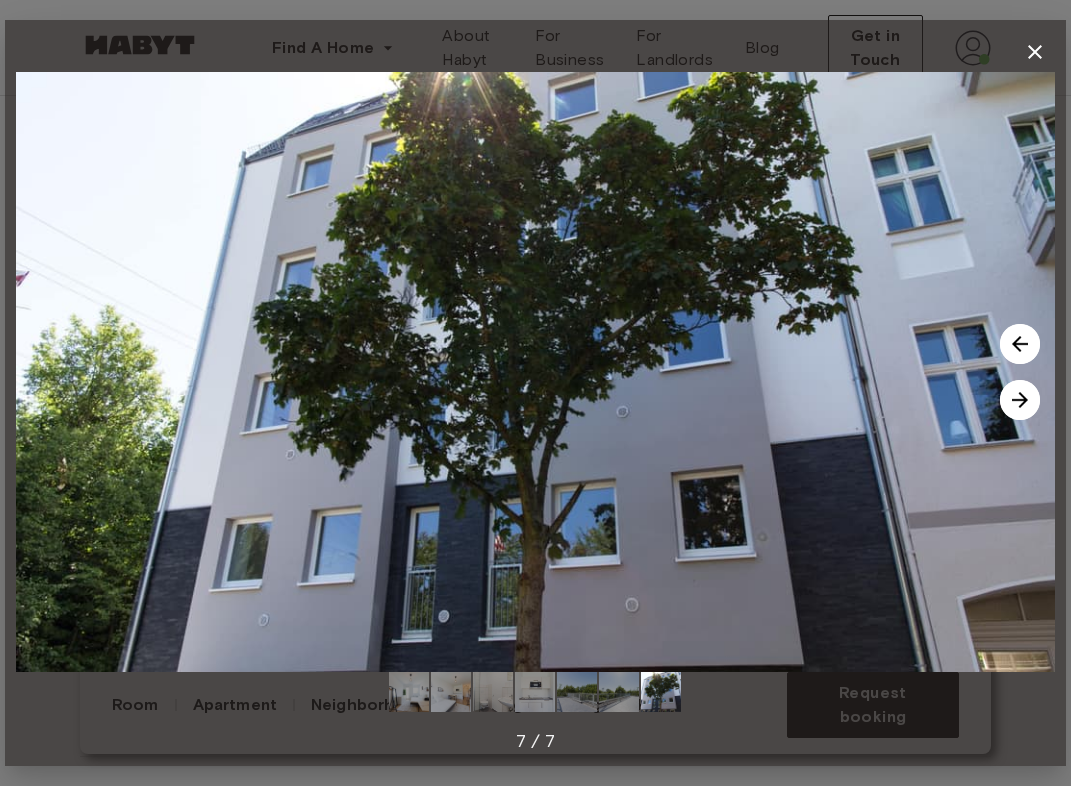 click at bounding box center (1020, 400) 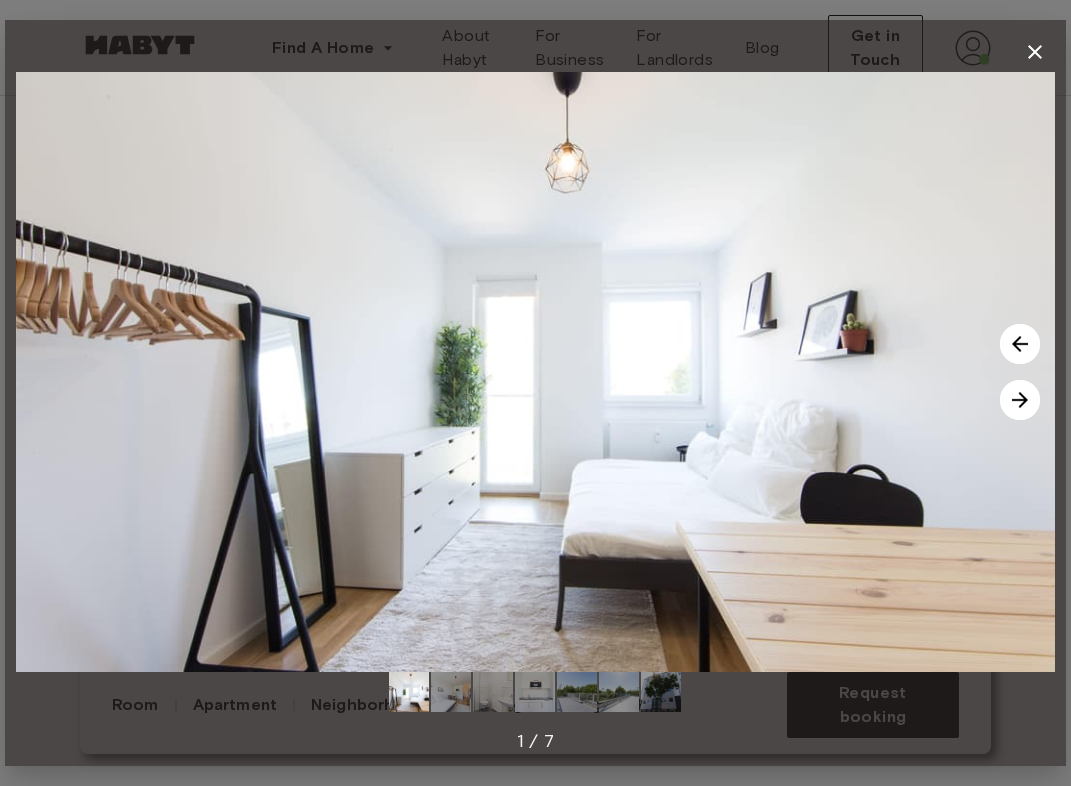 click at bounding box center [1020, 400] 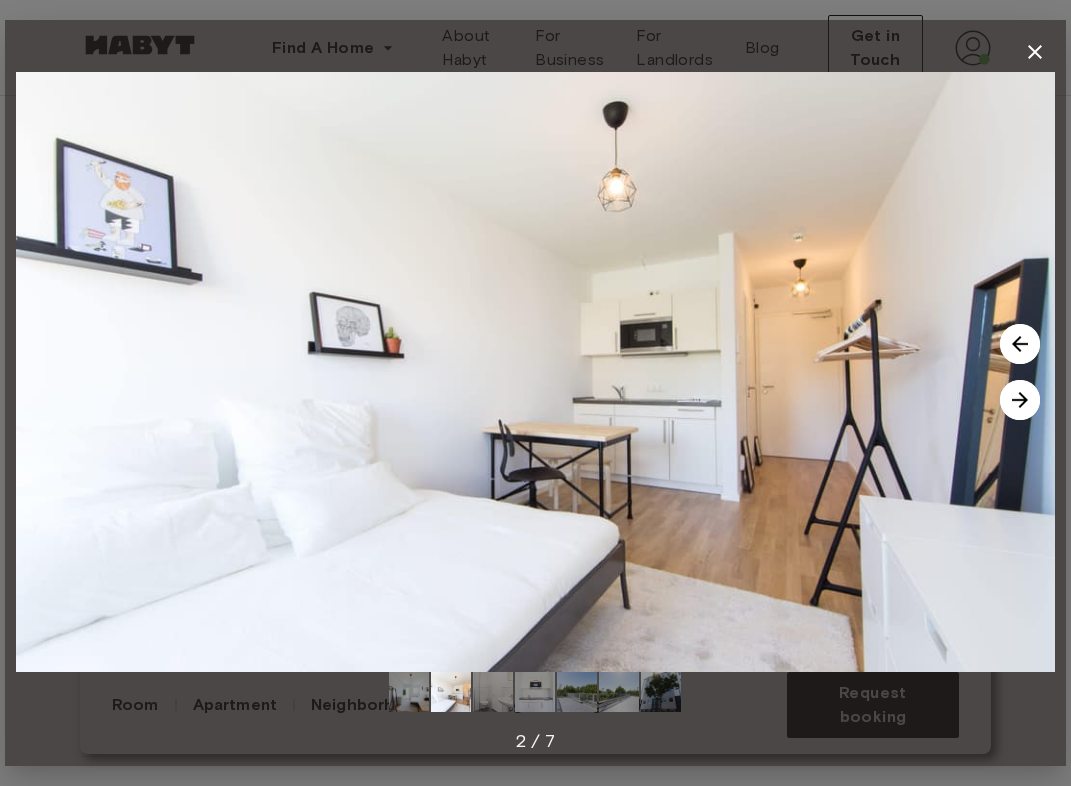 click at bounding box center [1020, 400] 